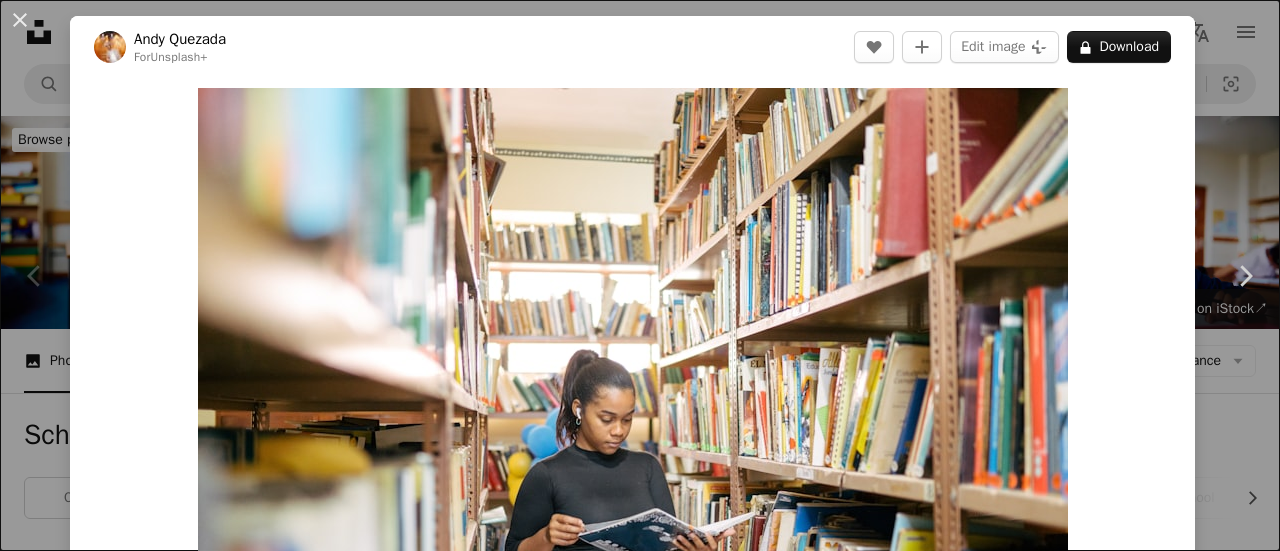 scroll, scrollTop: 498, scrollLeft: 0, axis: vertical 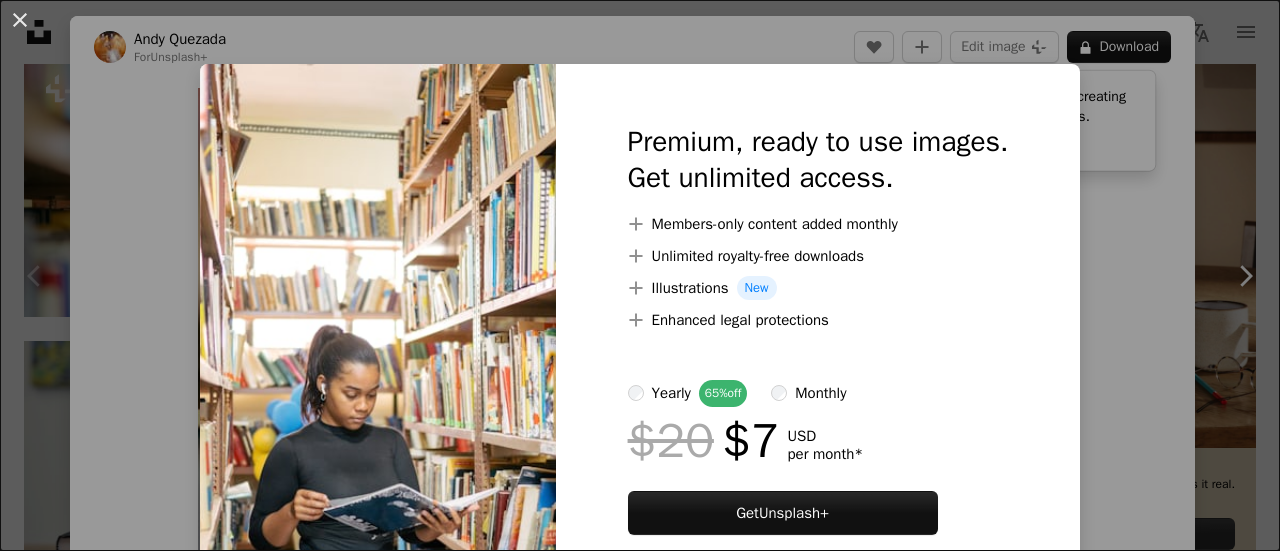 click on "An X shape Premium, ready to use images. Get unlimited access. A plus sign Members-only content added monthly A plus sign Unlimited royalty-free downloads A plus sign Illustrations  New A plus sign Enhanced legal protections yearly 65%  off monthly $20   $7 USD per month * Get  Unsplash+ * When paid annually, billed upfront  $84 Taxes where applicable. Renews automatically. Cancel anytime." at bounding box center [640, 275] 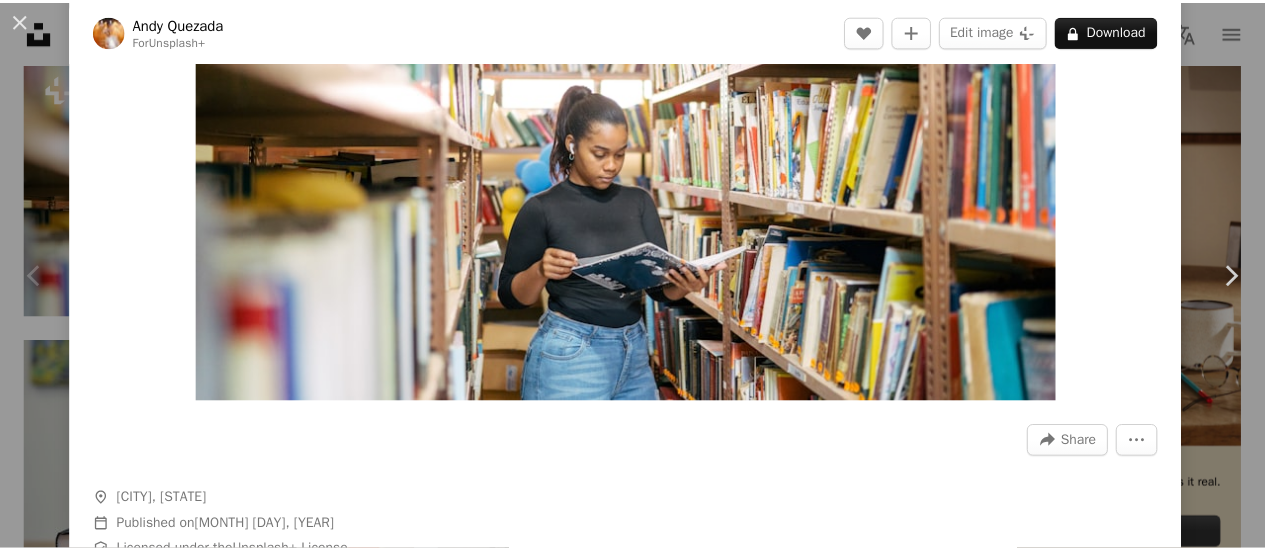 scroll, scrollTop: 174, scrollLeft: 0, axis: vertical 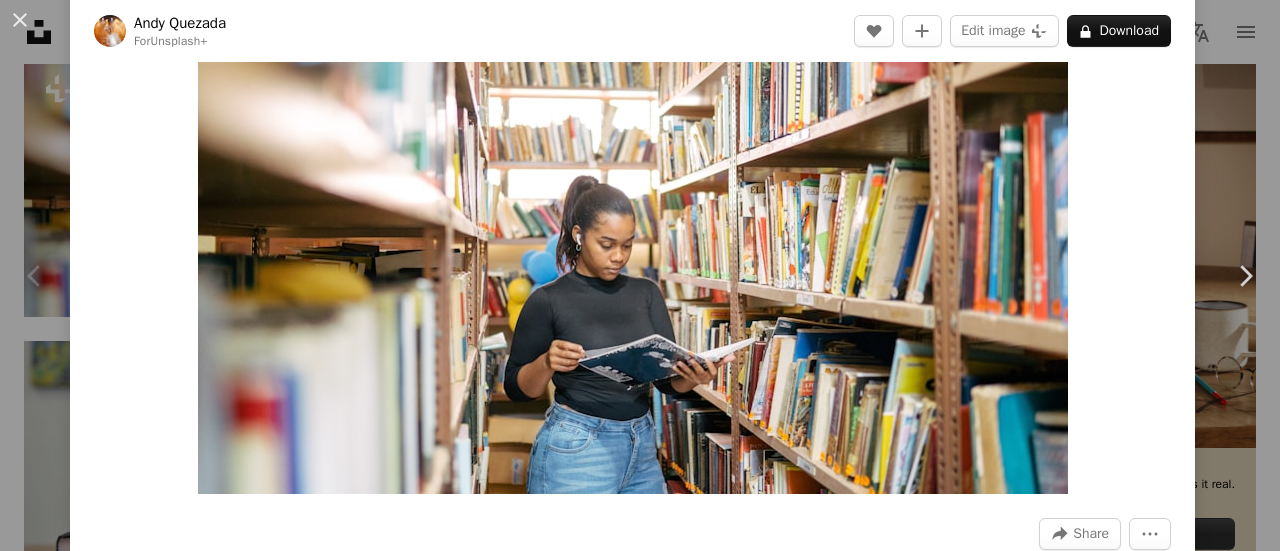 click on "An X shape Chevron left Chevron right [FIRST] [LAST] For  Unsplash+ A heart A plus sign Edit image   Plus sign for Unsplash+ A lock   Download Zoom in A forward-right arrow Share More Actions A map marker [CITY], [STATE] Calendar outlined Published on  [MONTH] [DAY], [YEAR] Safety Licensed under the  Unsplash+ License school books education library classroom student learning university teacher college educational libraries social science knowledge is power [CITY] HD Wallpapers From this series Chevron right Plus sign for Unsplash+ Plus sign for Unsplash+ Plus sign for Unsplash+ Plus sign for Unsplash+ Plus sign for Unsplash+ Plus sign for Unsplash+ Plus sign for Unsplash+ Plus sign for Unsplash+ Plus sign for Unsplash+ Plus sign for Unsplash+ Related images Plus sign for Unsplash+ A heart A plus sign [FIRST] [LAST] For  Unsplash+ A lock   Download Plus sign for Unsplash+ A heart A plus sign [FIRST] [LAST] For  Unsplash+ A lock   Download Plus sign for Unsplash+ A heart" at bounding box center (640, 275) 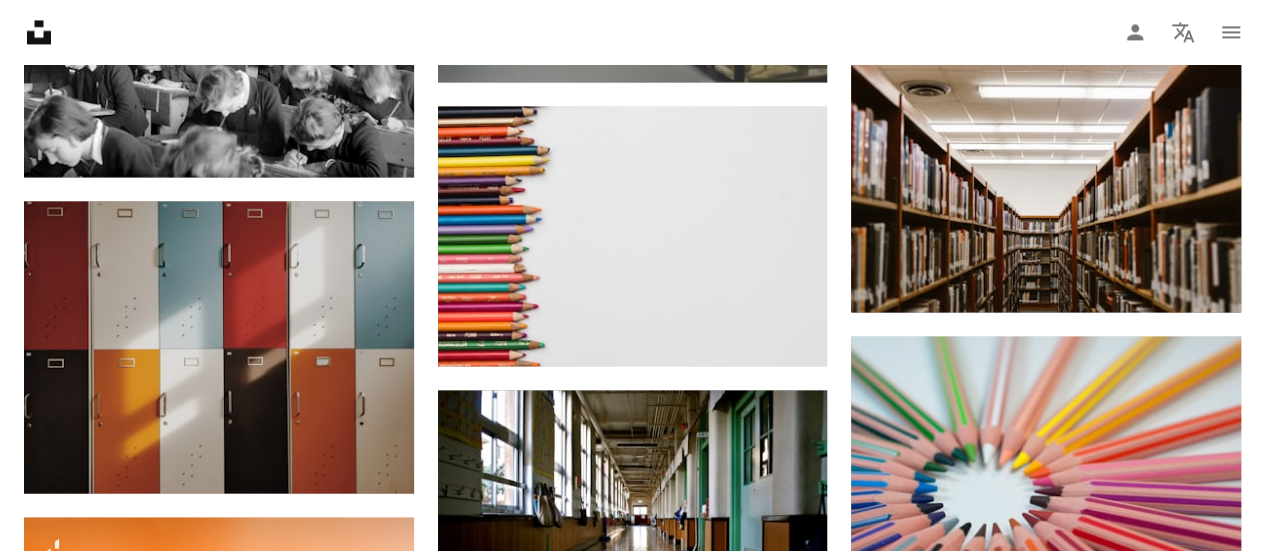 scroll, scrollTop: 1572, scrollLeft: 0, axis: vertical 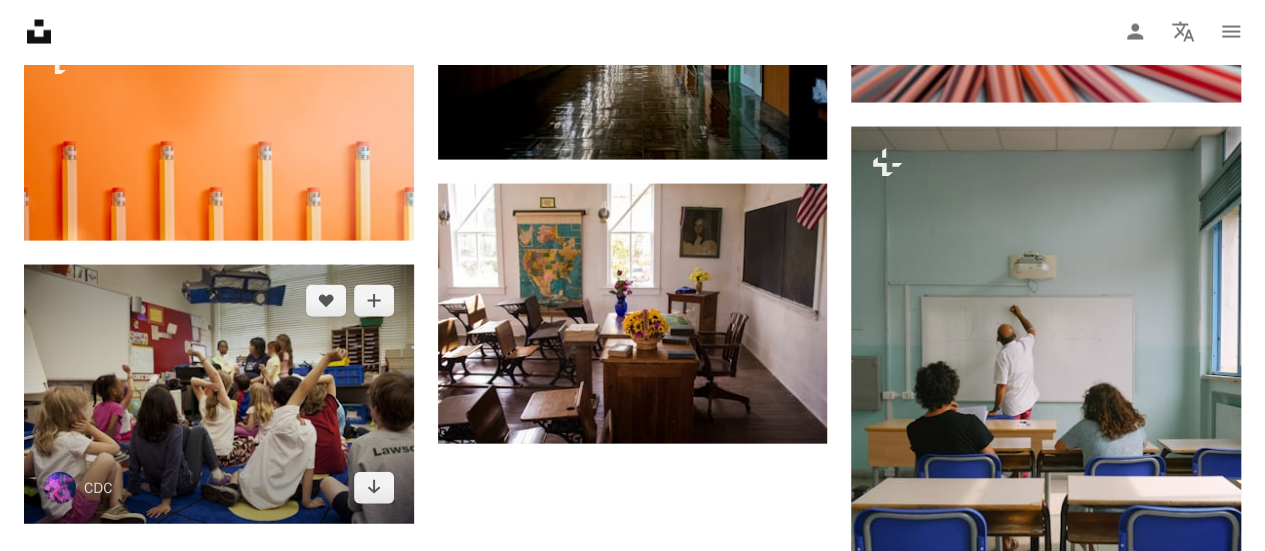 click at bounding box center [219, 394] 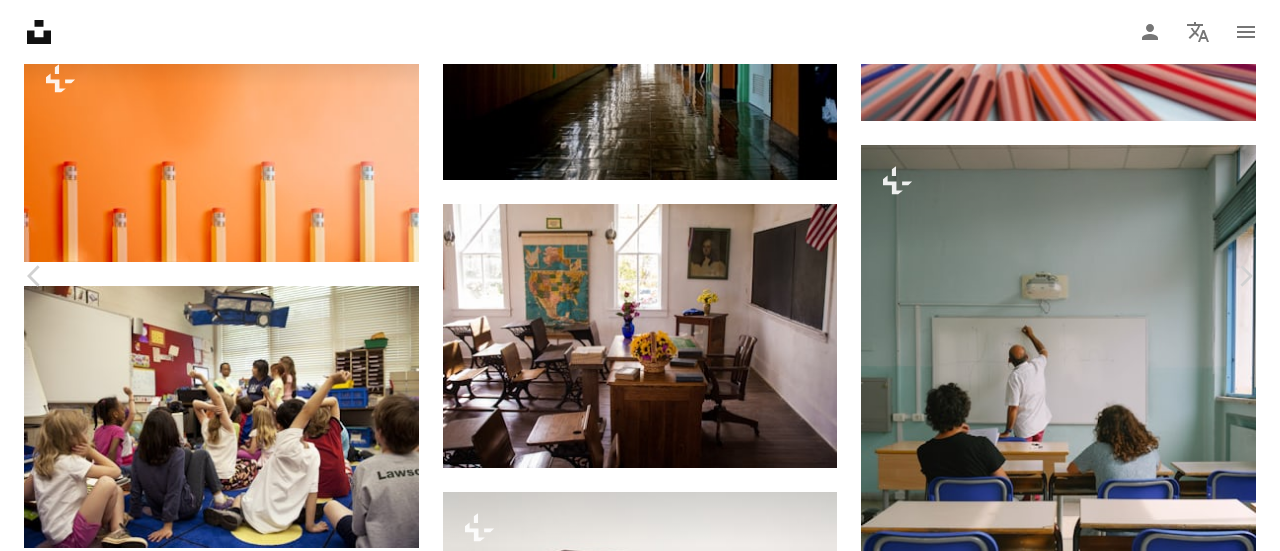 click on "Chevron down" 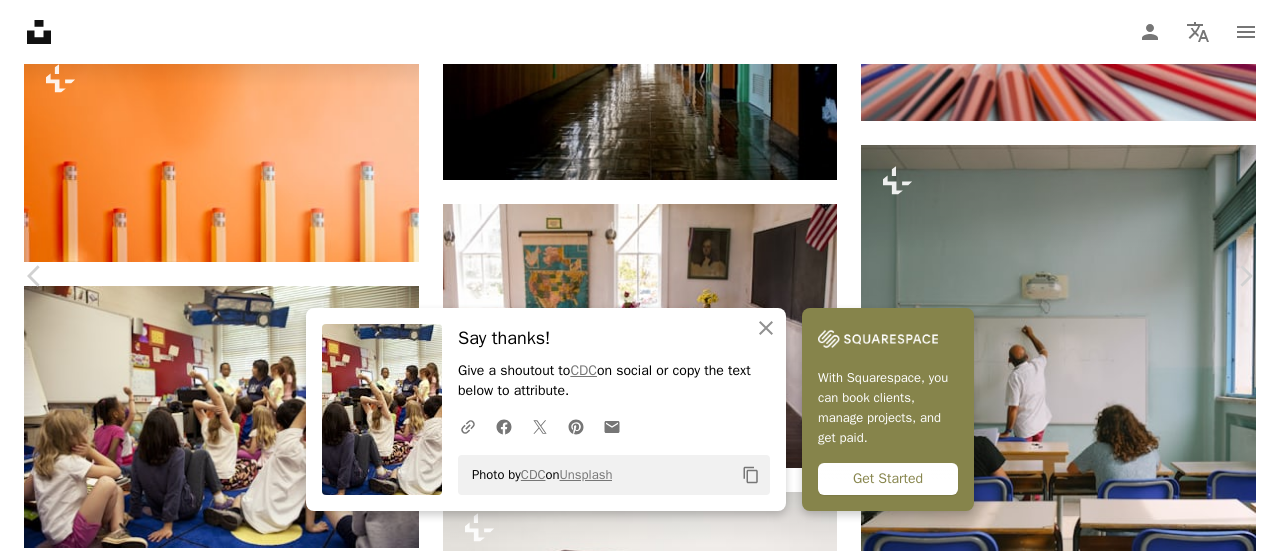 drag, startPoint x: 1209, startPoint y: 77, endPoint x: 1264, endPoint y: 36, distance: 68.60029 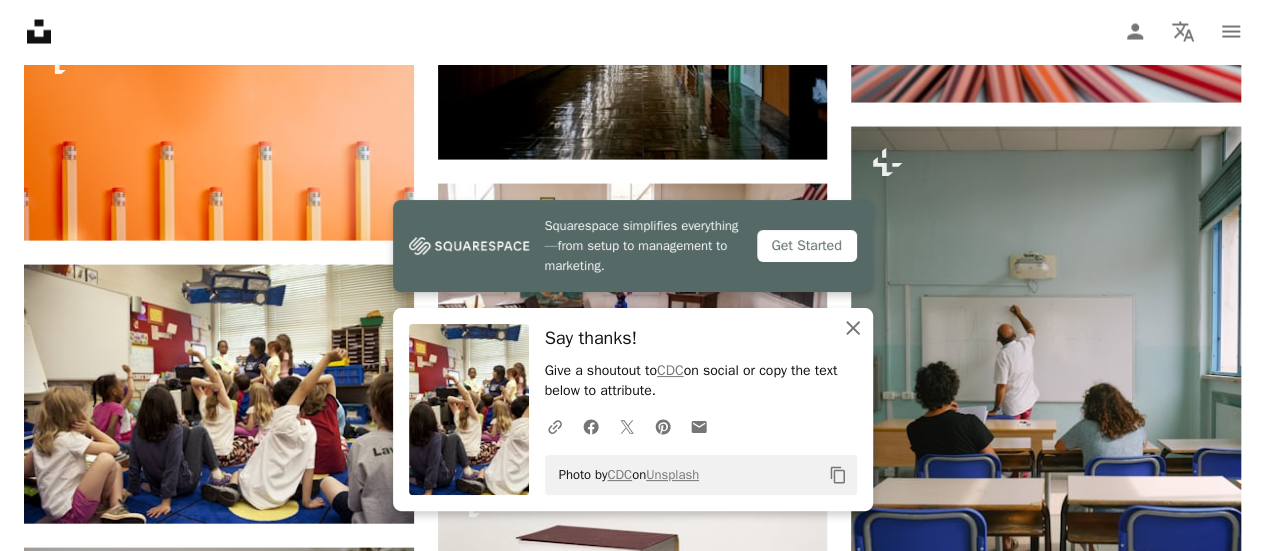 click 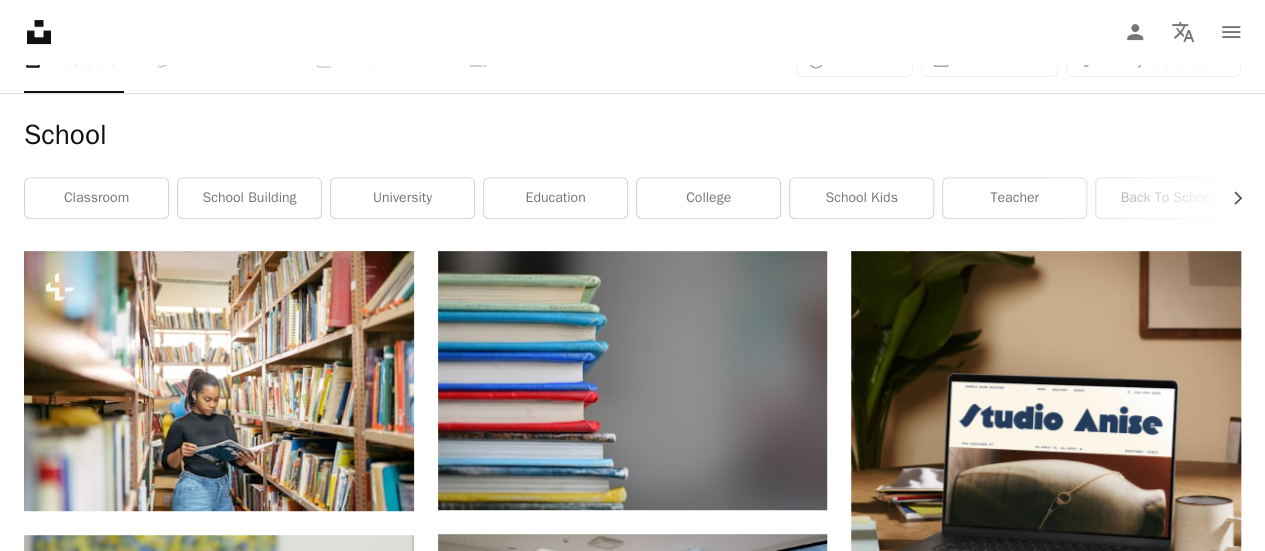 scroll, scrollTop: 6, scrollLeft: 0, axis: vertical 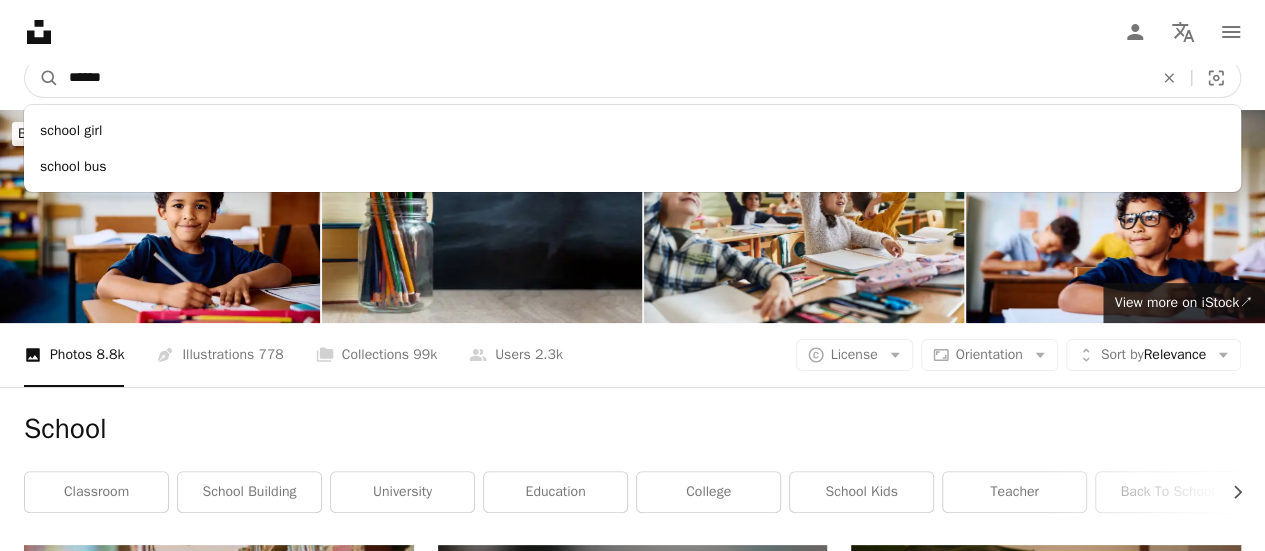 drag, startPoint x: 665, startPoint y: 90, endPoint x: 0, endPoint y: 60, distance: 665.67633 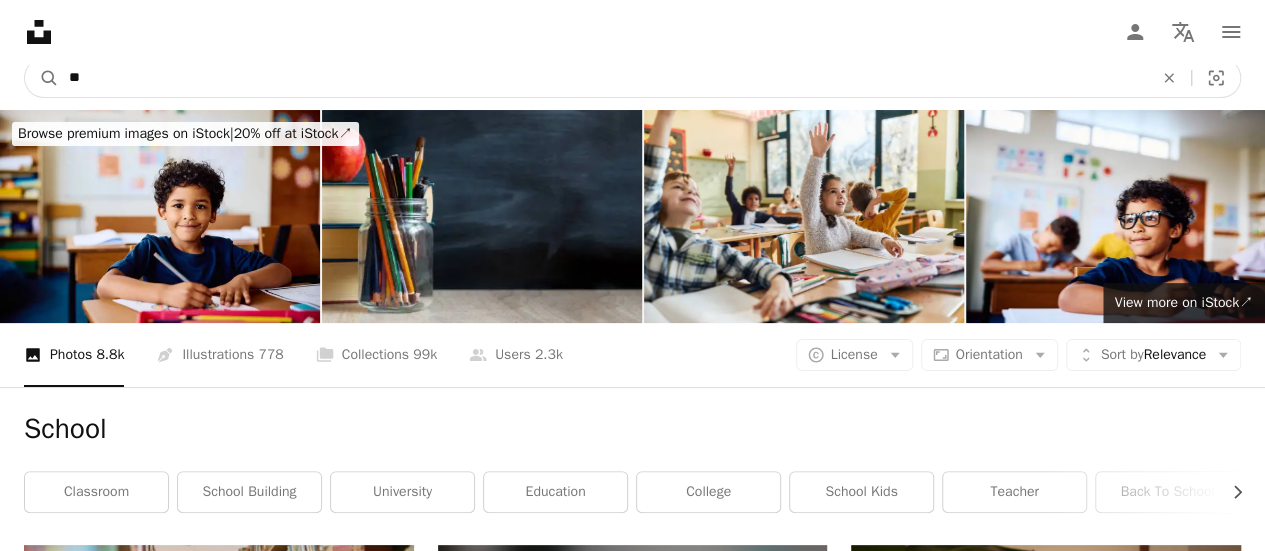 type on "*" 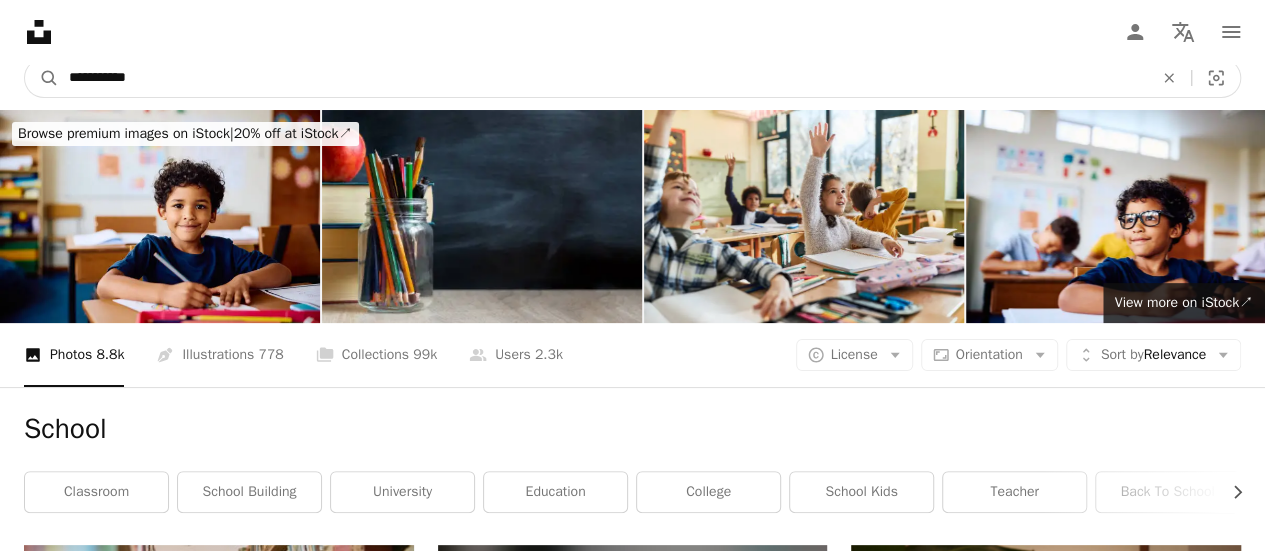 type on "**********" 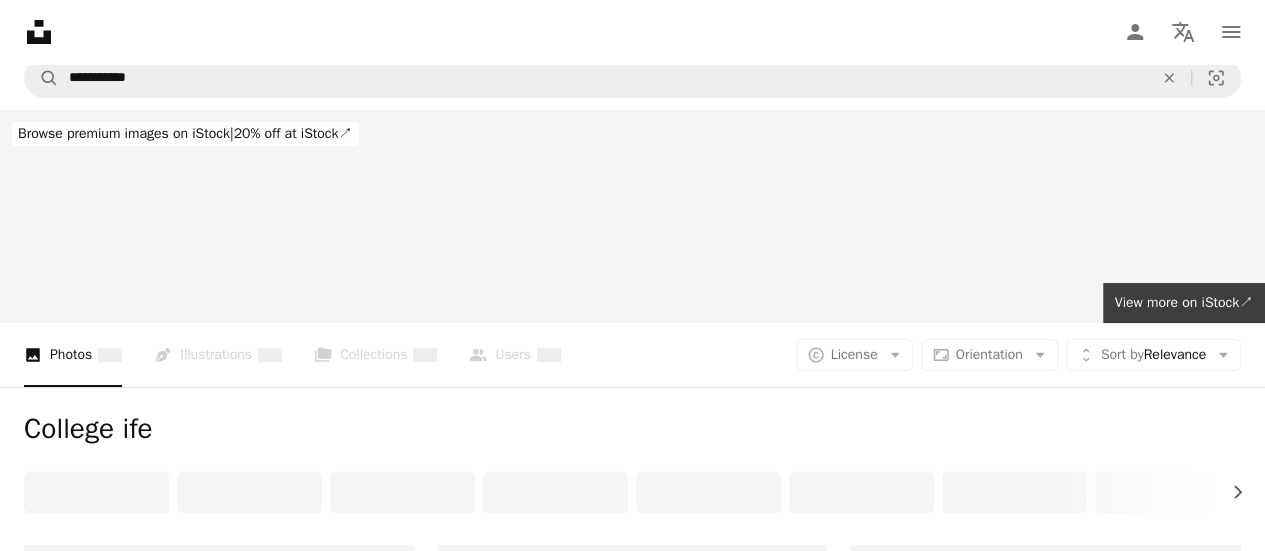 scroll, scrollTop: 0, scrollLeft: 0, axis: both 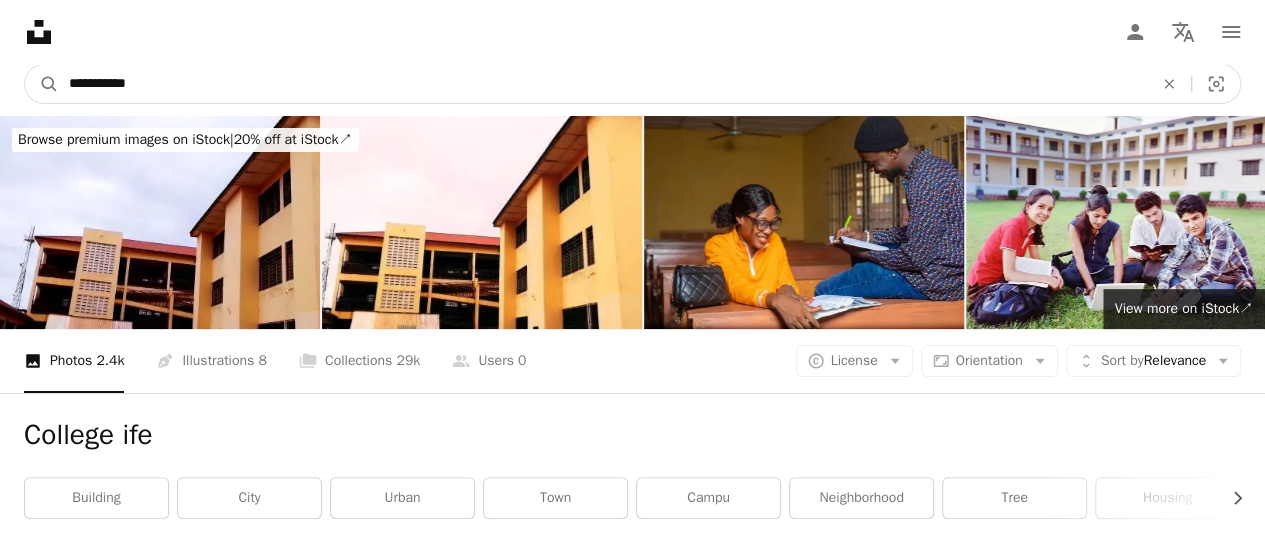 click on "**********" at bounding box center (603, 84) 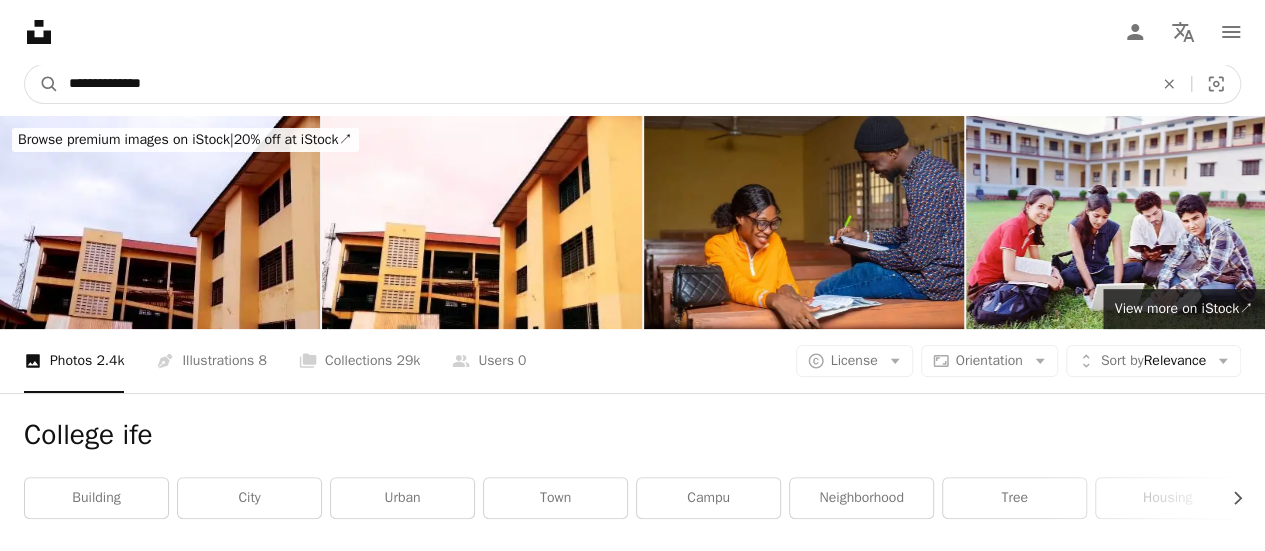 type on "**********" 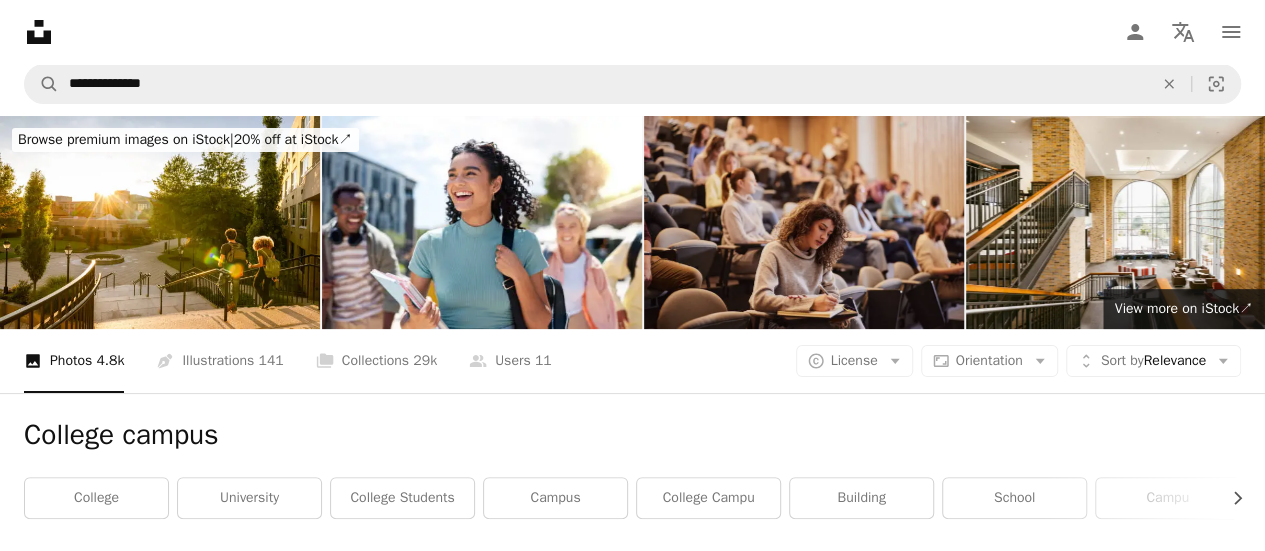 click at bounding box center [804, 222] 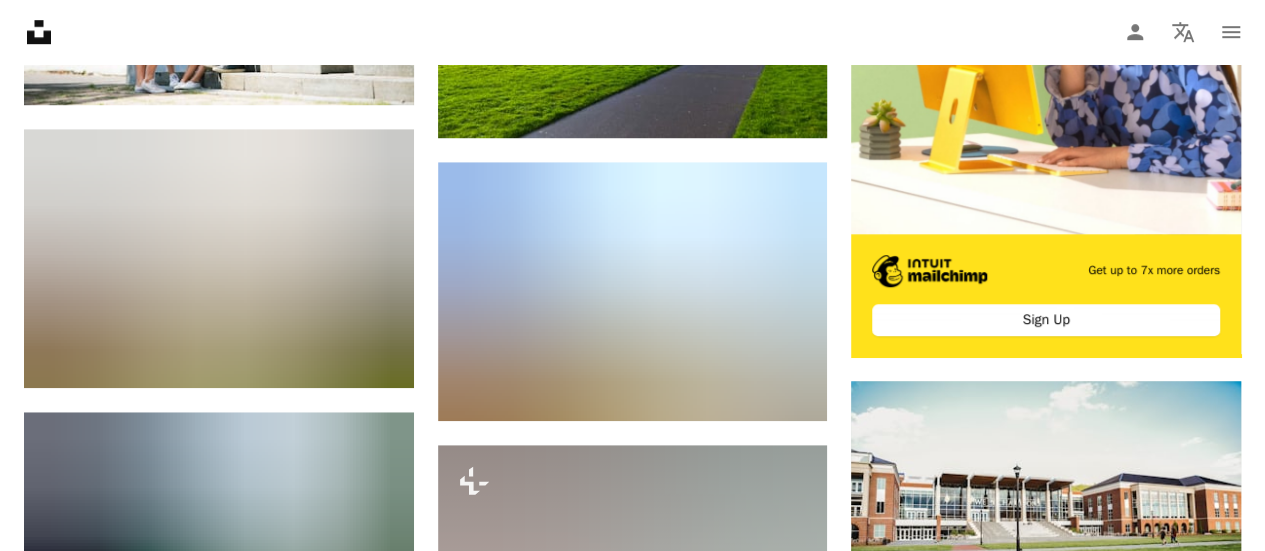 scroll, scrollTop: 728, scrollLeft: 0, axis: vertical 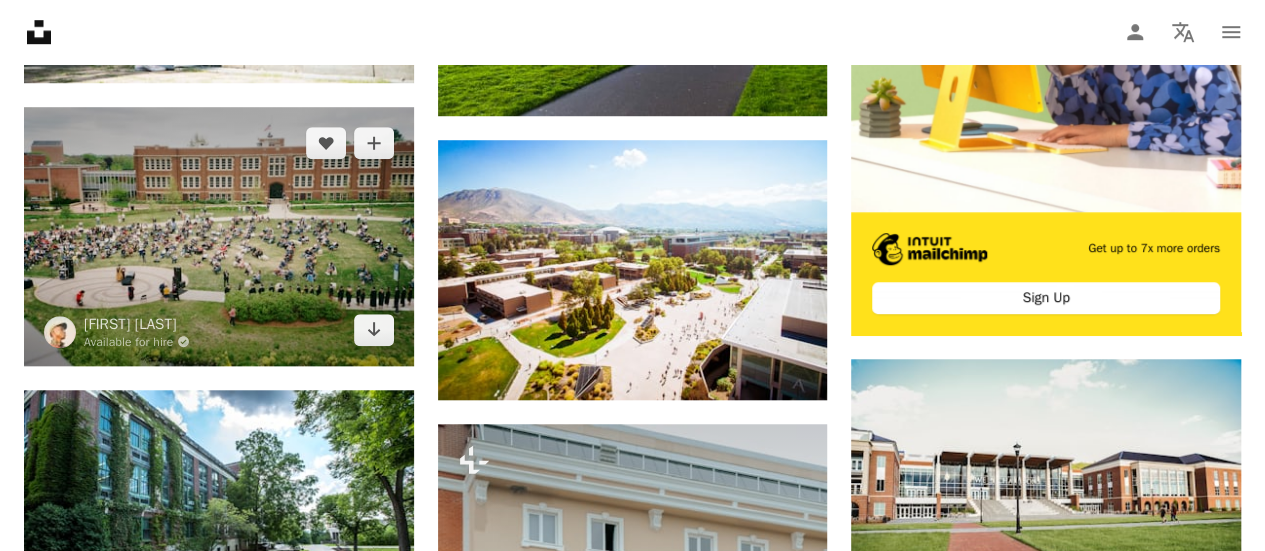 click at bounding box center [219, 236] 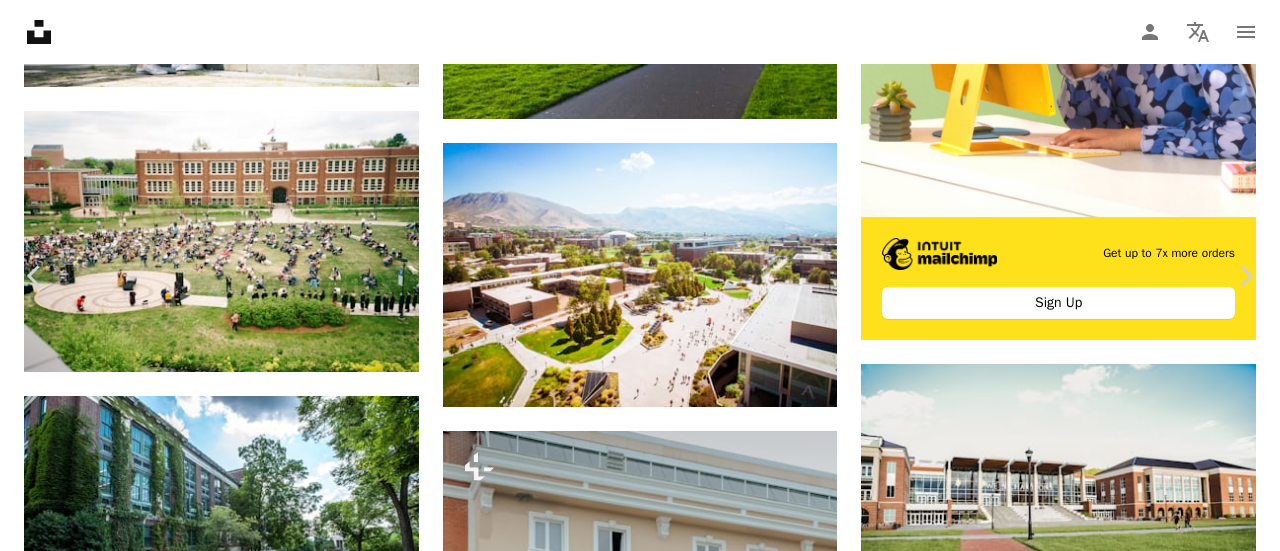 click on "Chevron down" 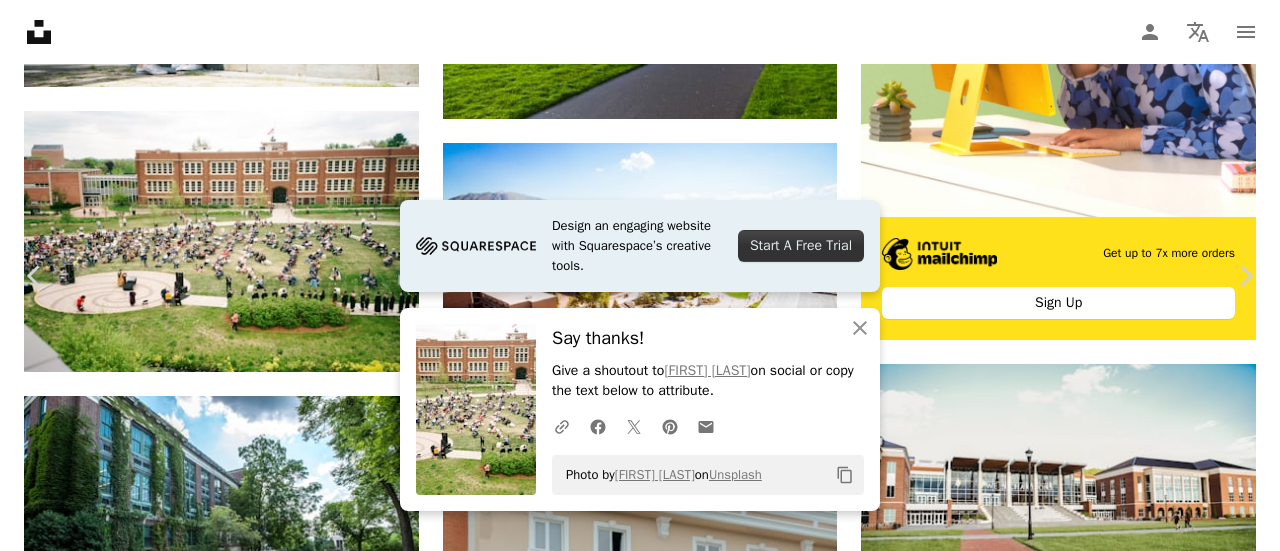 click on "An X shape Chevron left Chevron right Design an engaging website with Squarespace’s creative tools. Start A Free Trial An X shape Close Say thanks! Give a shoutout to  [FIRST] [LAST]  on social or copy the text below to attribute. A URL sharing icon (chains) Facebook icon X (formerly Twitter) icon Pinterest icon An envelope Photo by  [FIRST] [LAST]  on  Unsplash
Copy content [FIRST] [LAST] Available for hire A checkmark inside of a circle A heart A plus sign Edit image   Plus sign for Unsplash+ Download free Chevron down Zoom in Views 185,132 Downloads 2,267 A forward-right arrow Share Info icon Info More Actions Calendar outlined Published on  [MONTH] [DAY], [YEAR] Camera NORITSU KOKI, EZ Controller Safety Free to use under the  Unsplash License college campus human plant grass college campus Public domain images Browse premium related images on iStock  |  Save 20% with code UNSPLASH20 View more on iStock  ↗ Related images A heart A plus sign Drew Walker Available for hire A checkmark inside of a circle A heart For" at bounding box center [640, 3676] 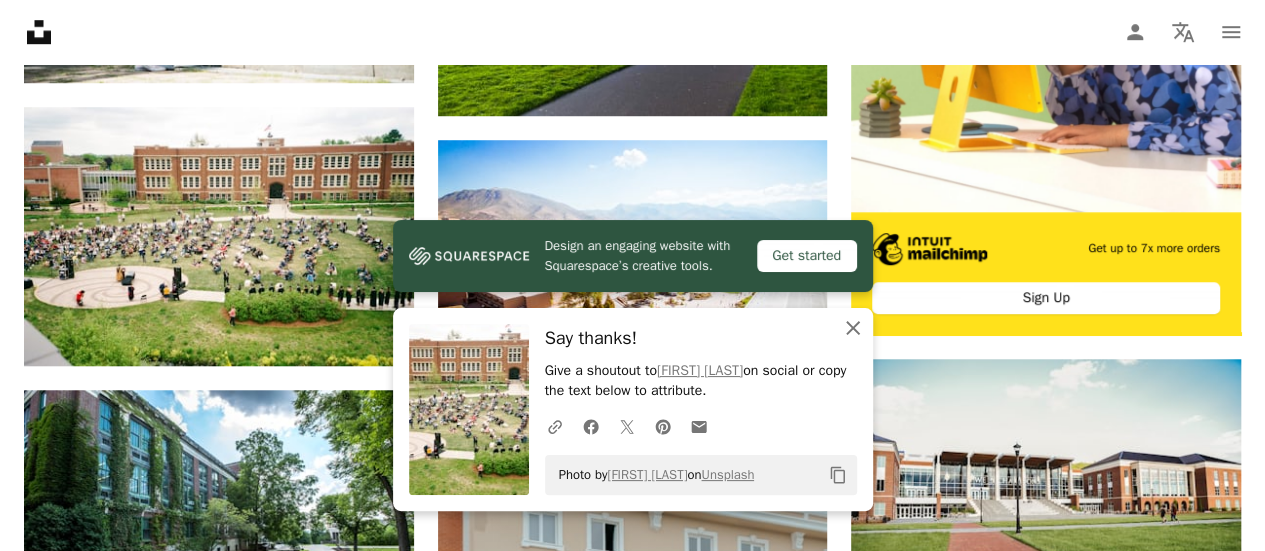 click on "An X shape Close" at bounding box center [853, 328] 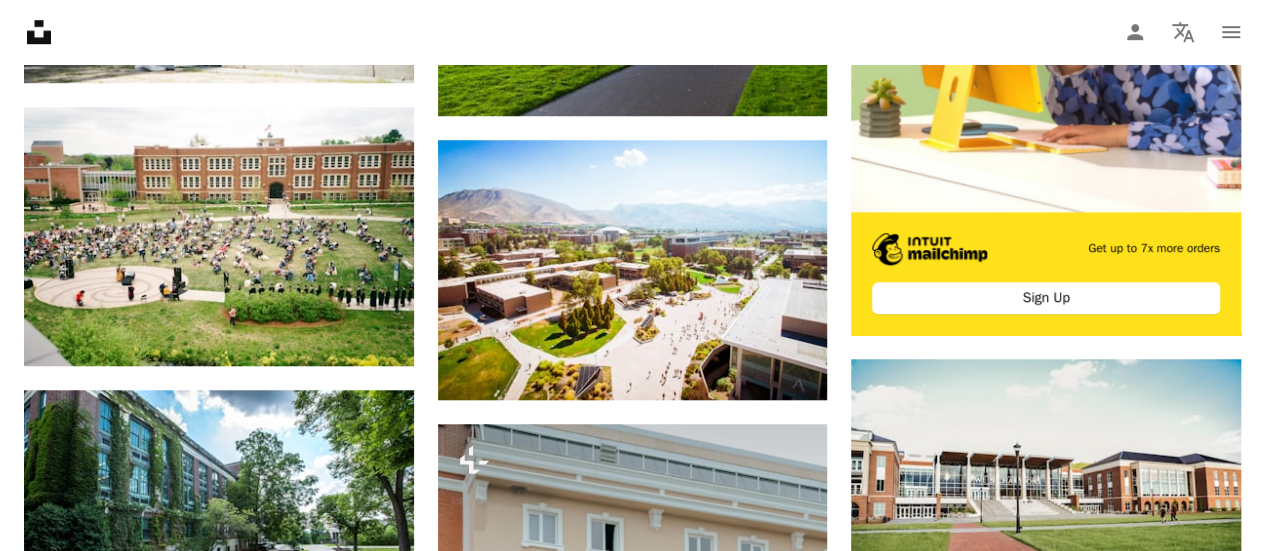 scroll, scrollTop: 0, scrollLeft: 0, axis: both 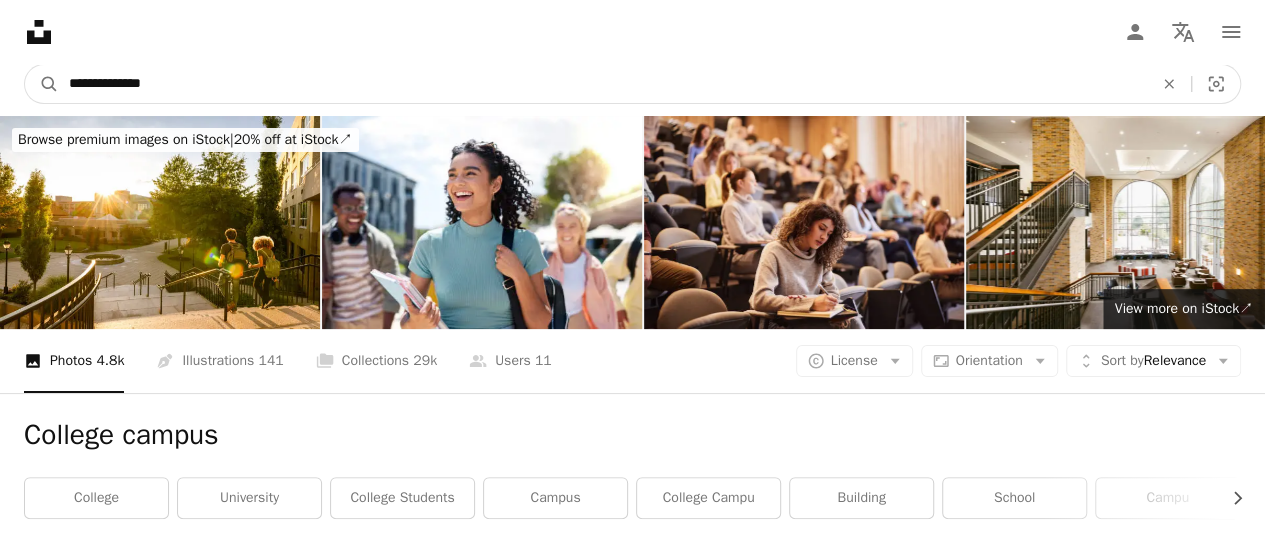 drag, startPoint x: 410, startPoint y: 81, endPoint x: 42, endPoint y: 111, distance: 369.2208 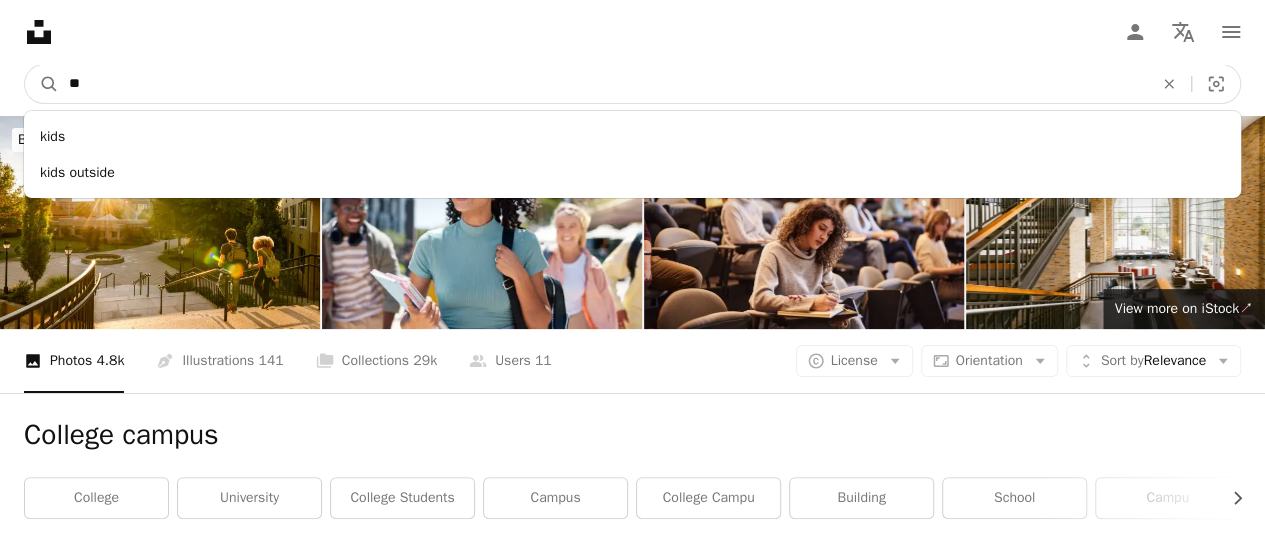 type on "*" 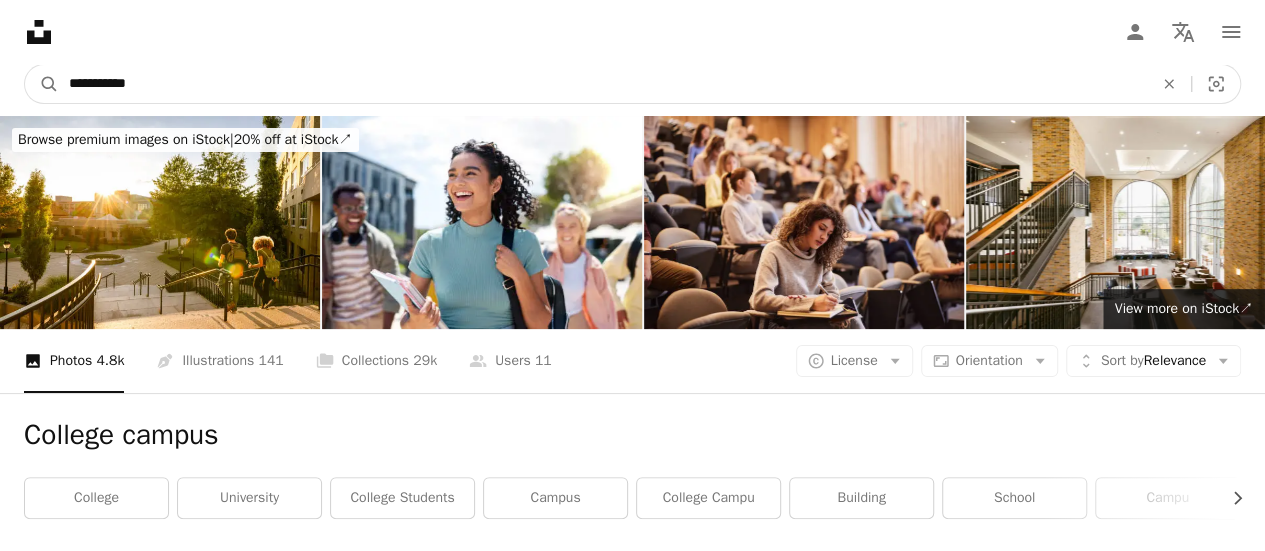 type on "**********" 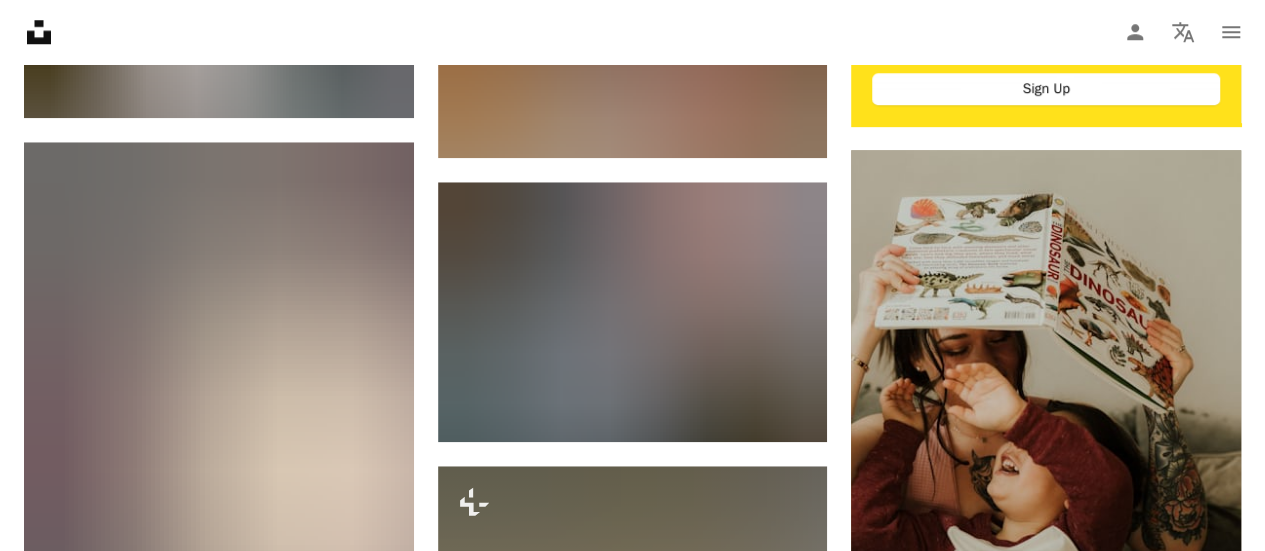 scroll, scrollTop: 968, scrollLeft: 0, axis: vertical 